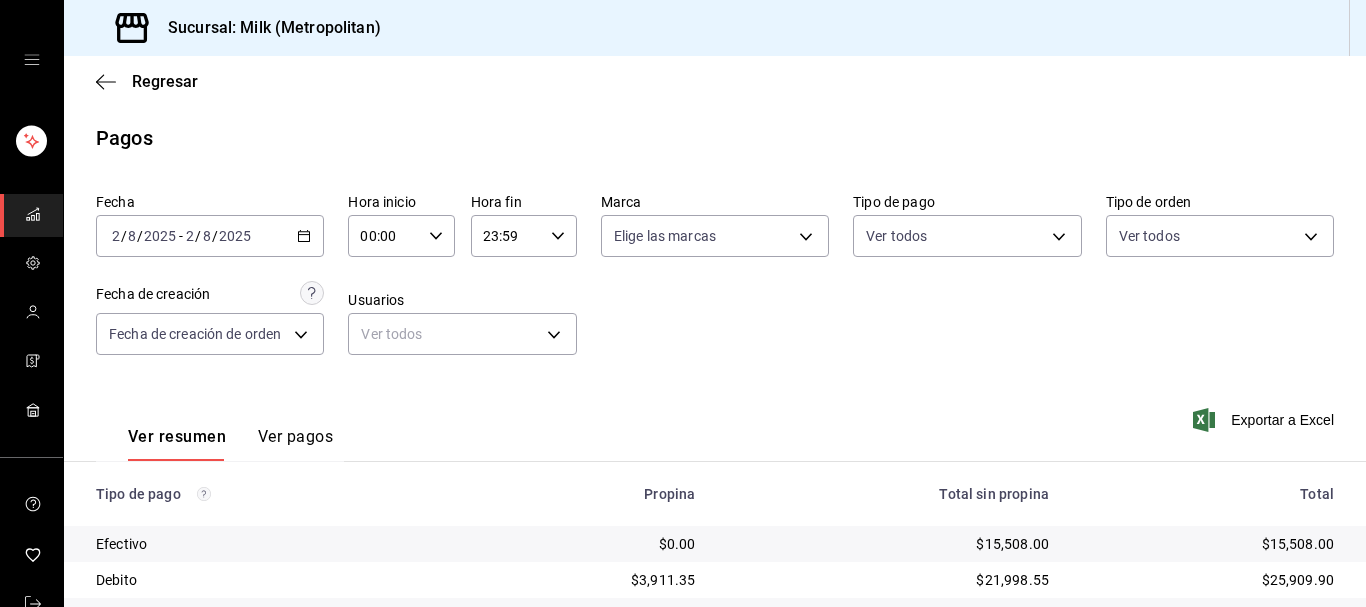 scroll, scrollTop: 0, scrollLeft: 0, axis: both 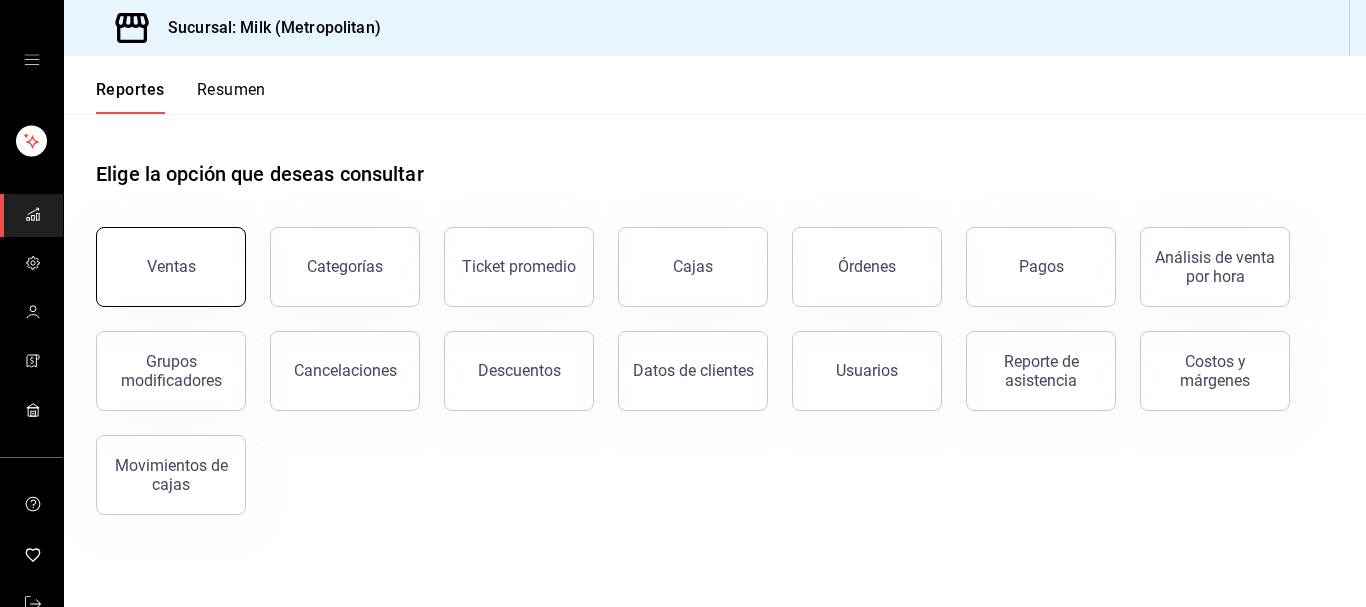 click on "Ventas" at bounding box center (171, 267) 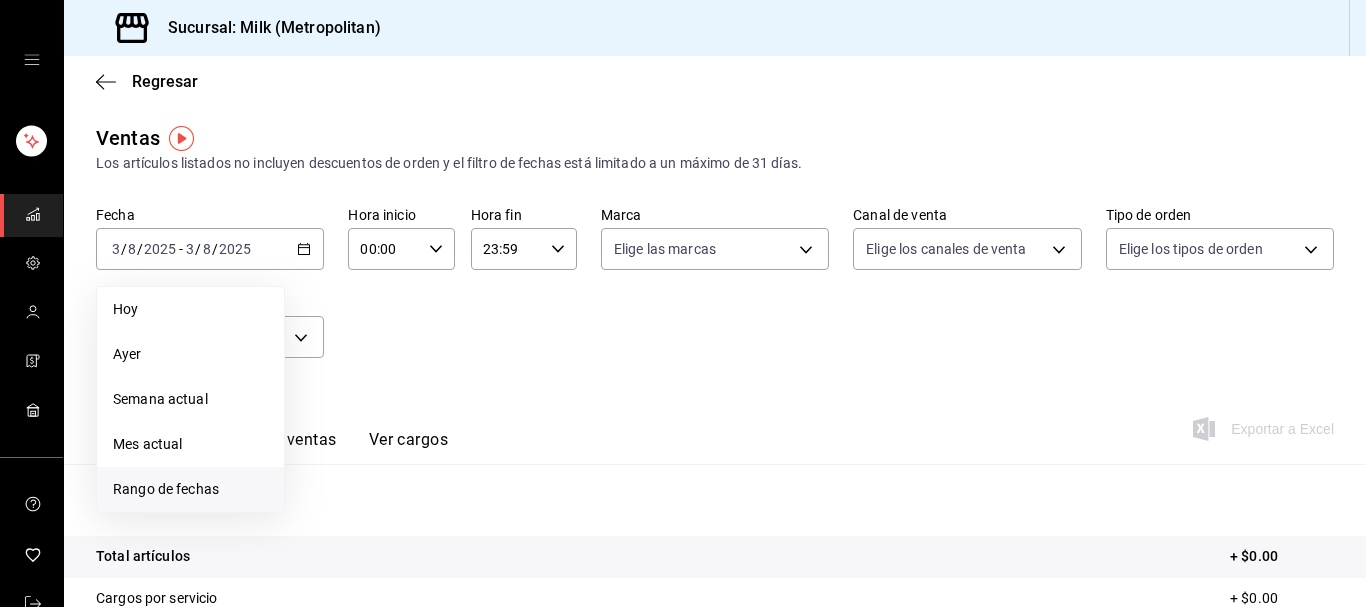 click on "Rango de fechas" at bounding box center [190, 489] 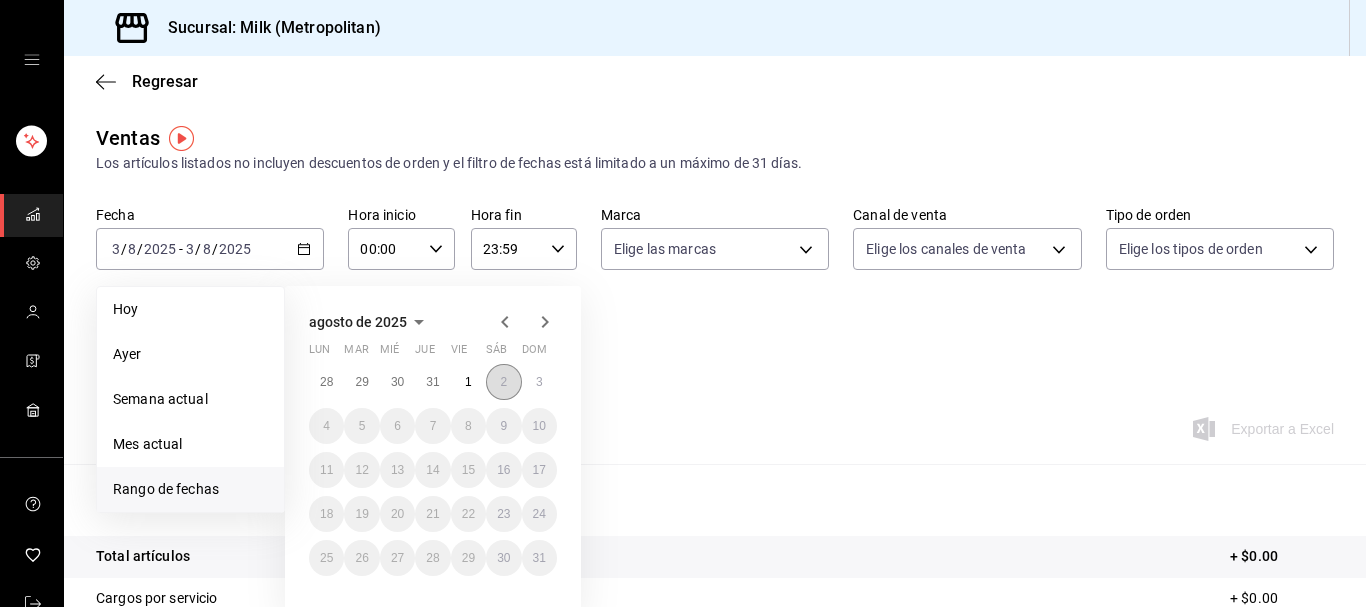 click on "2" at bounding box center (503, 382) 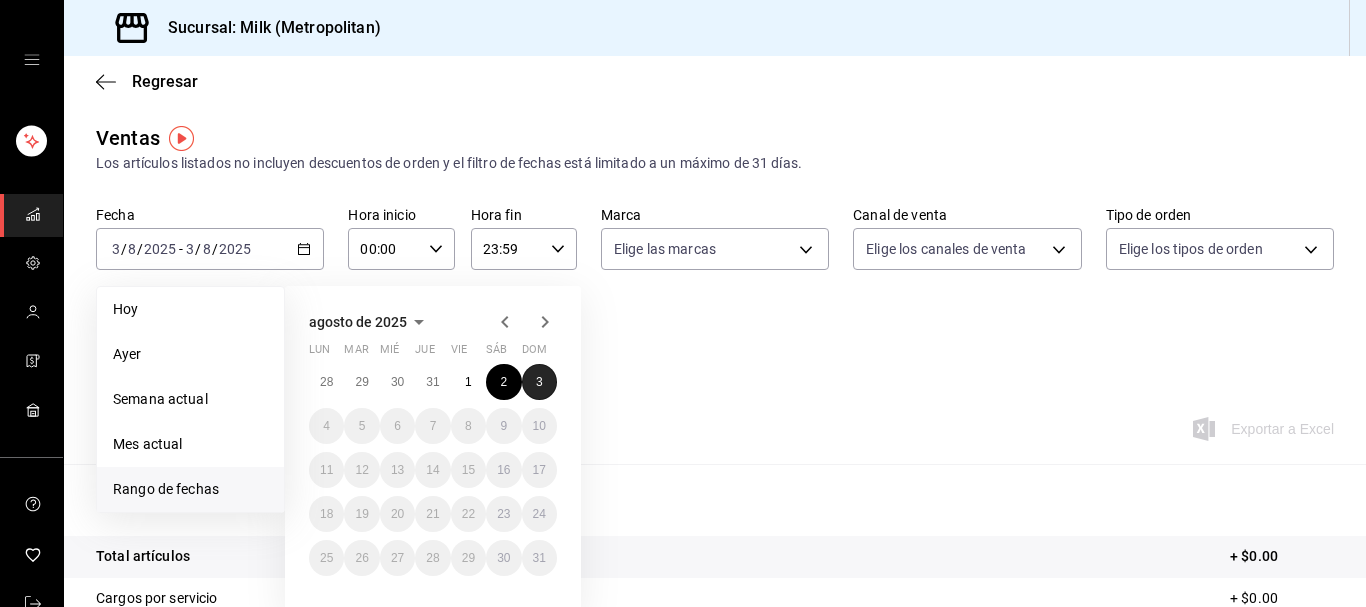 click on "3" at bounding box center [539, 382] 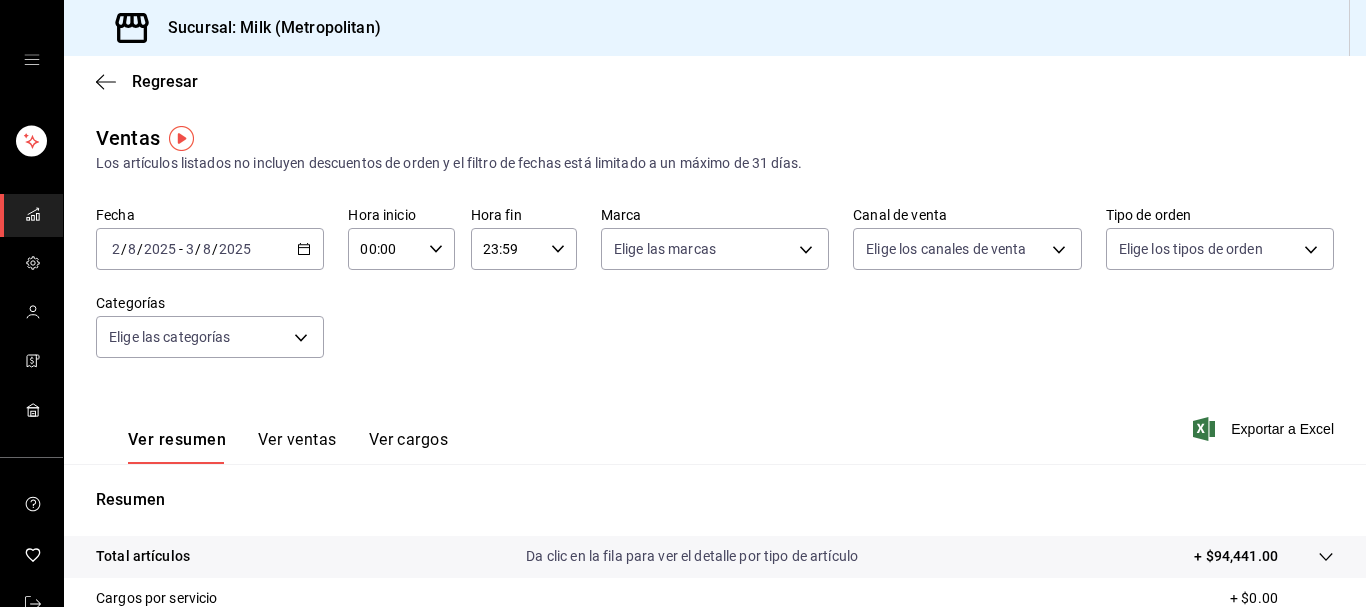 click 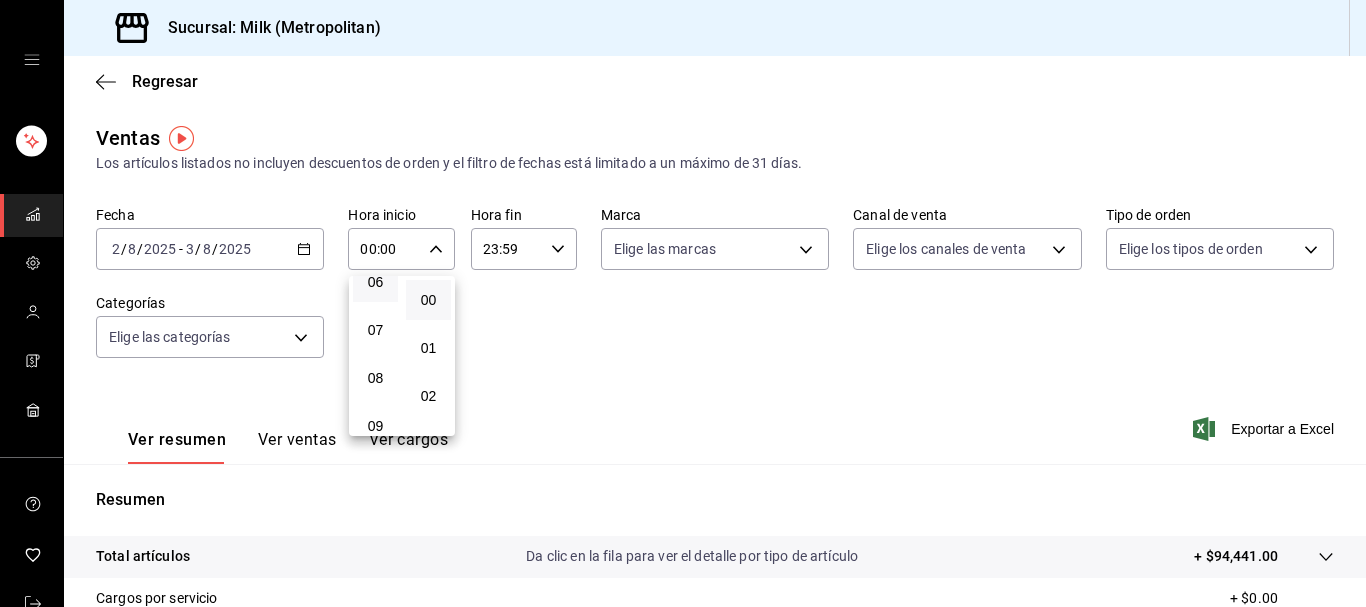 scroll, scrollTop: 204, scrollLeft: 0, axis: vertical 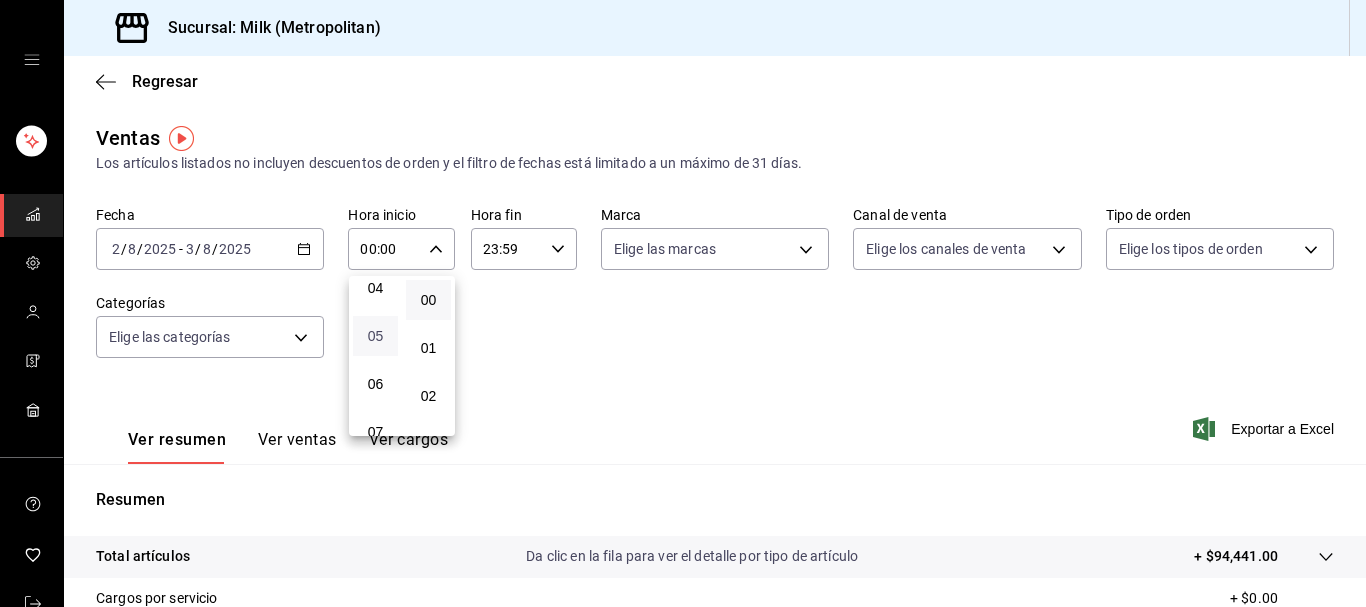 click on "05" at bounding box center (375, 336) 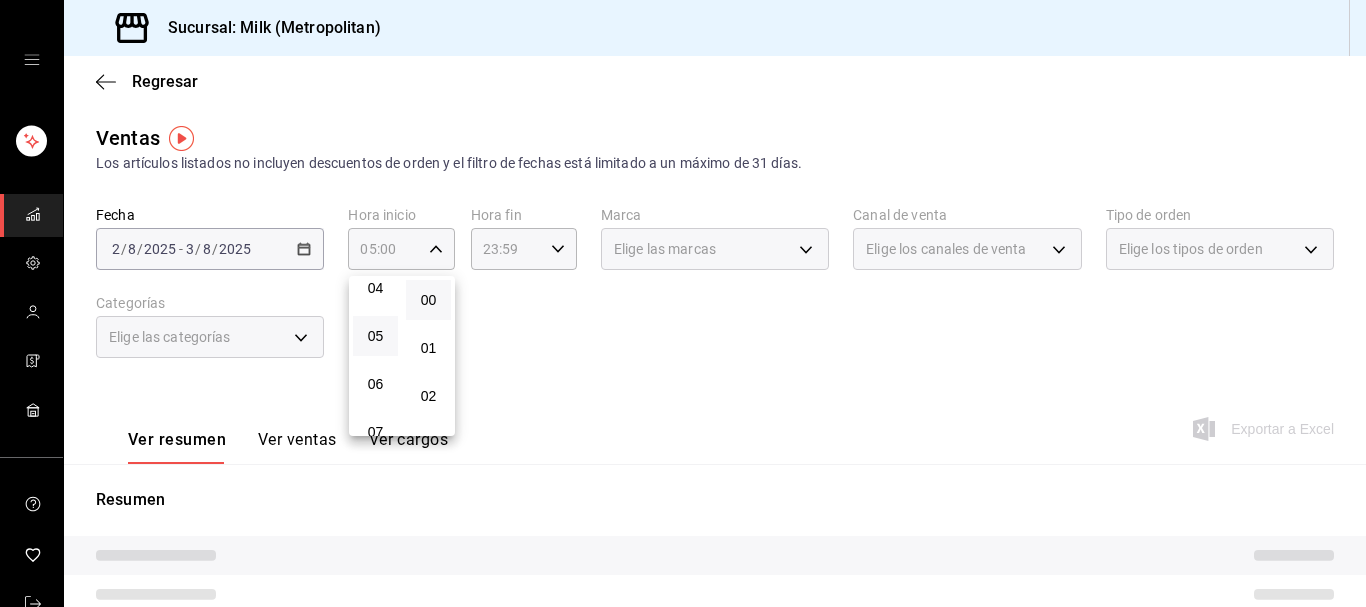 click at bounding box center (683, 303) 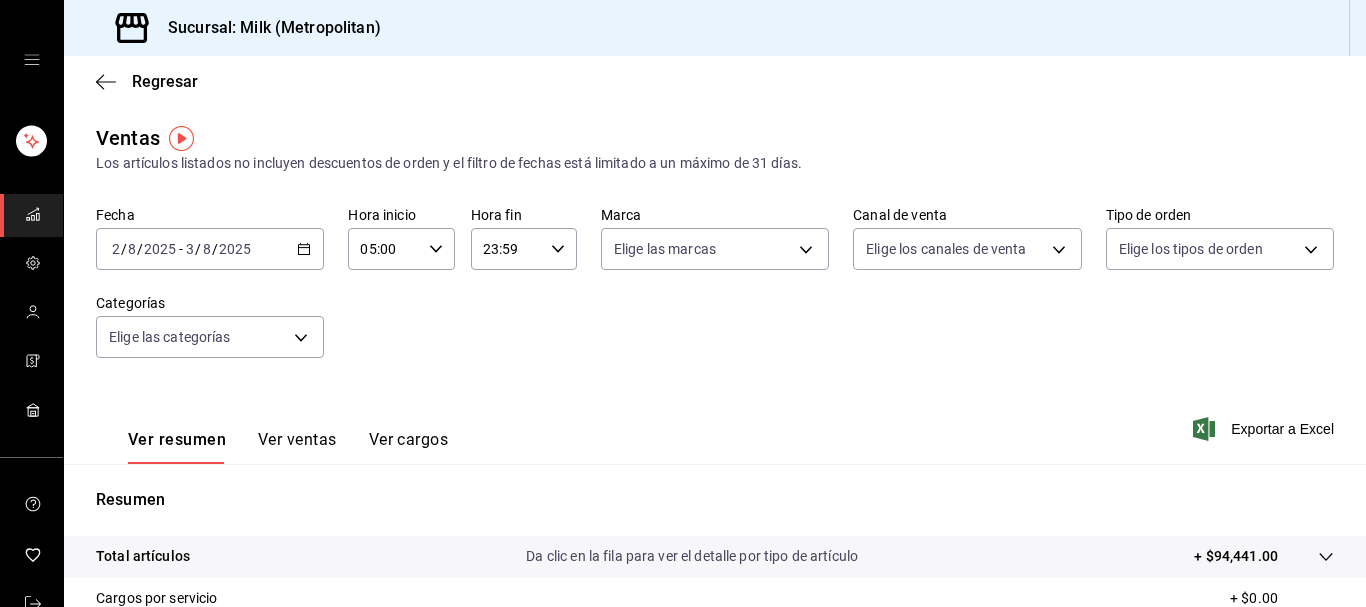 click 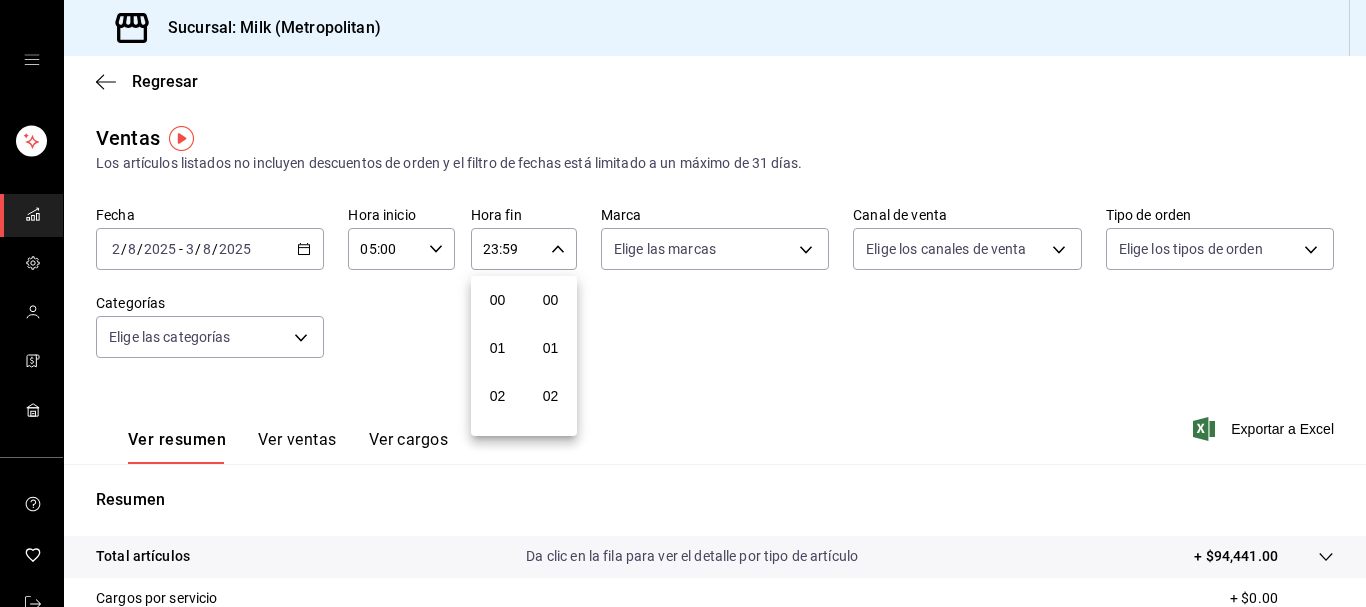 scroll, scrollTop: 1016, scrollLeft: 0, axis: vertical 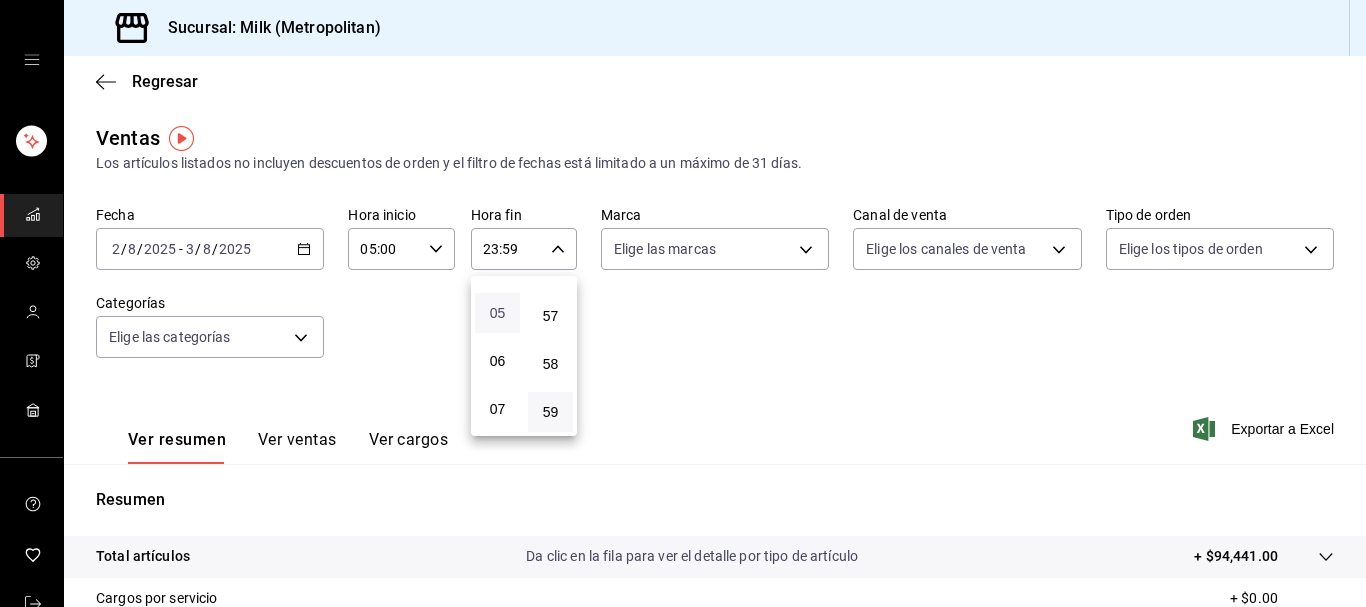 click on "05" at bounding box center [497, 313] 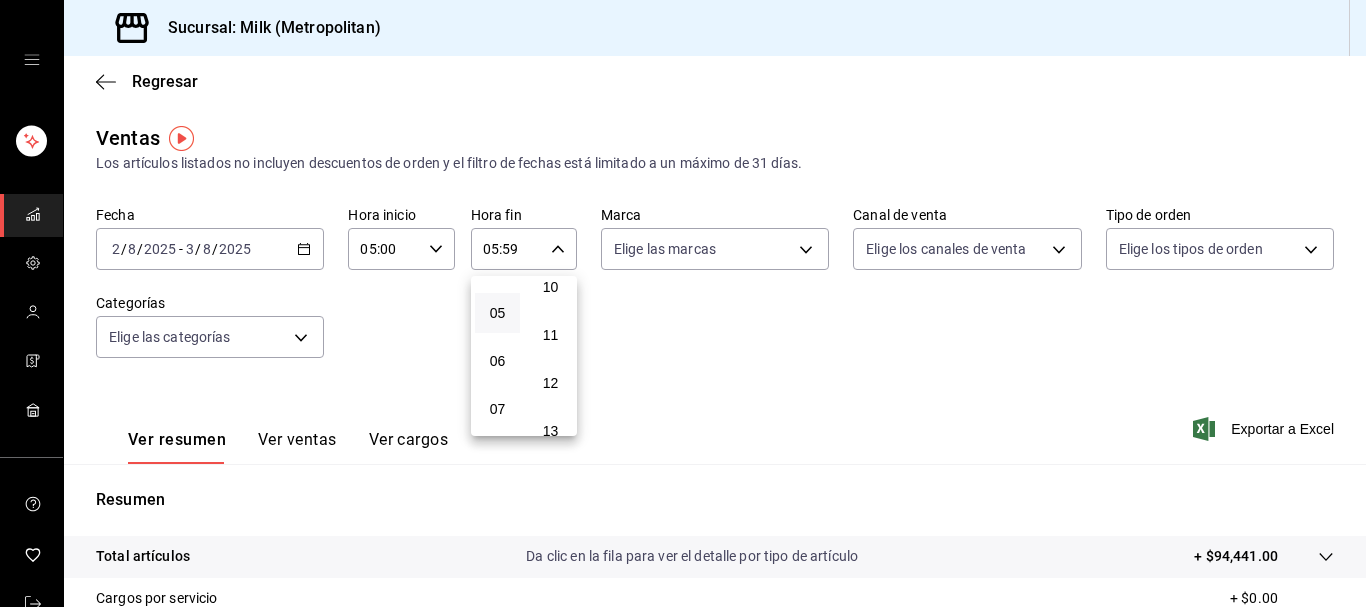 scroll, scrollTop: 0, scrollLeft: 0, axis: both 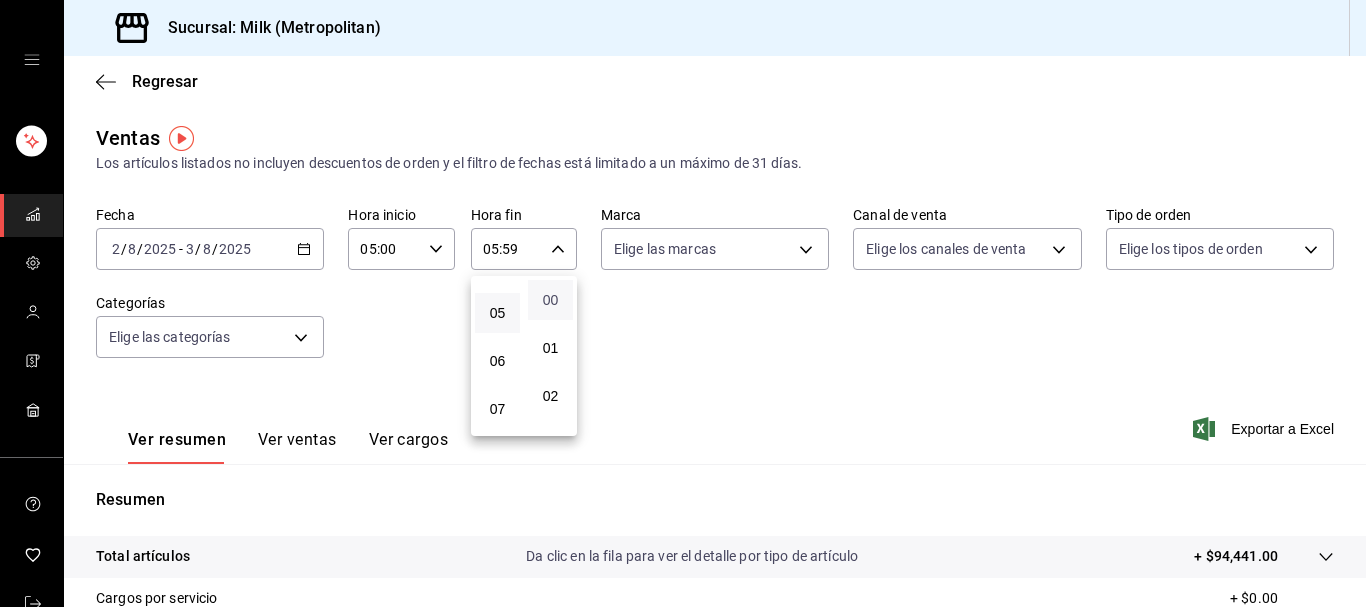 click on "00" at bounding box center (550, 300) 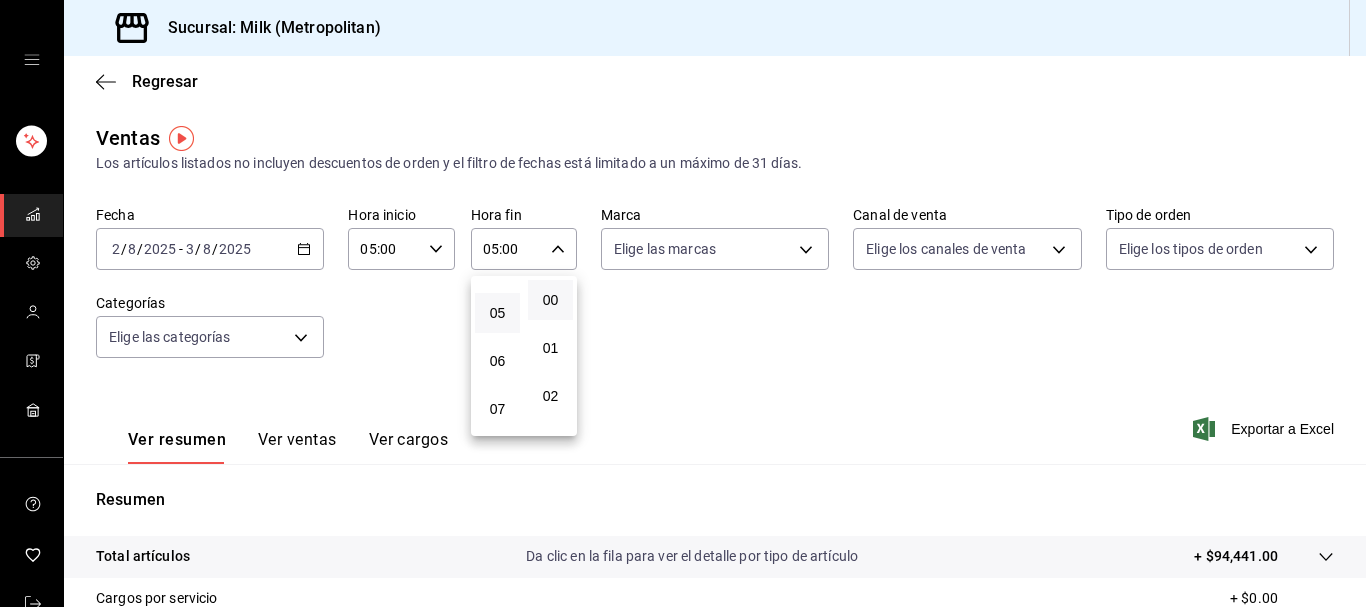 click at bounding box center (683, 303) 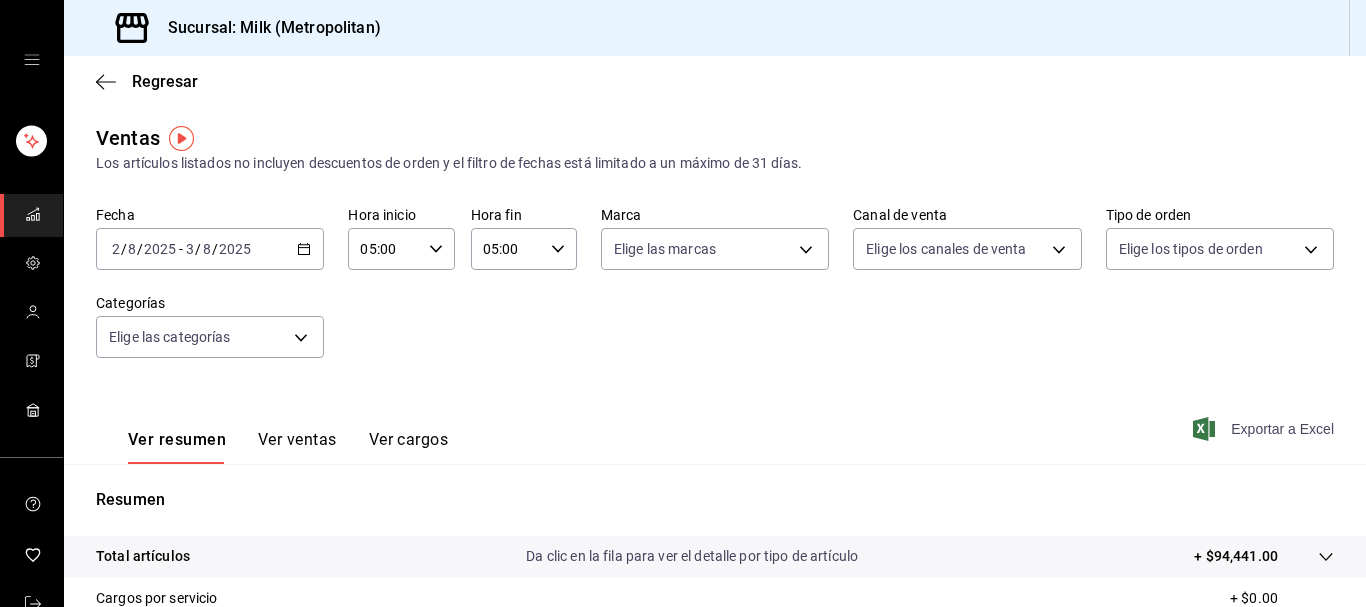 click on "Exportar a Excel" at bounding box center [1265, 429] 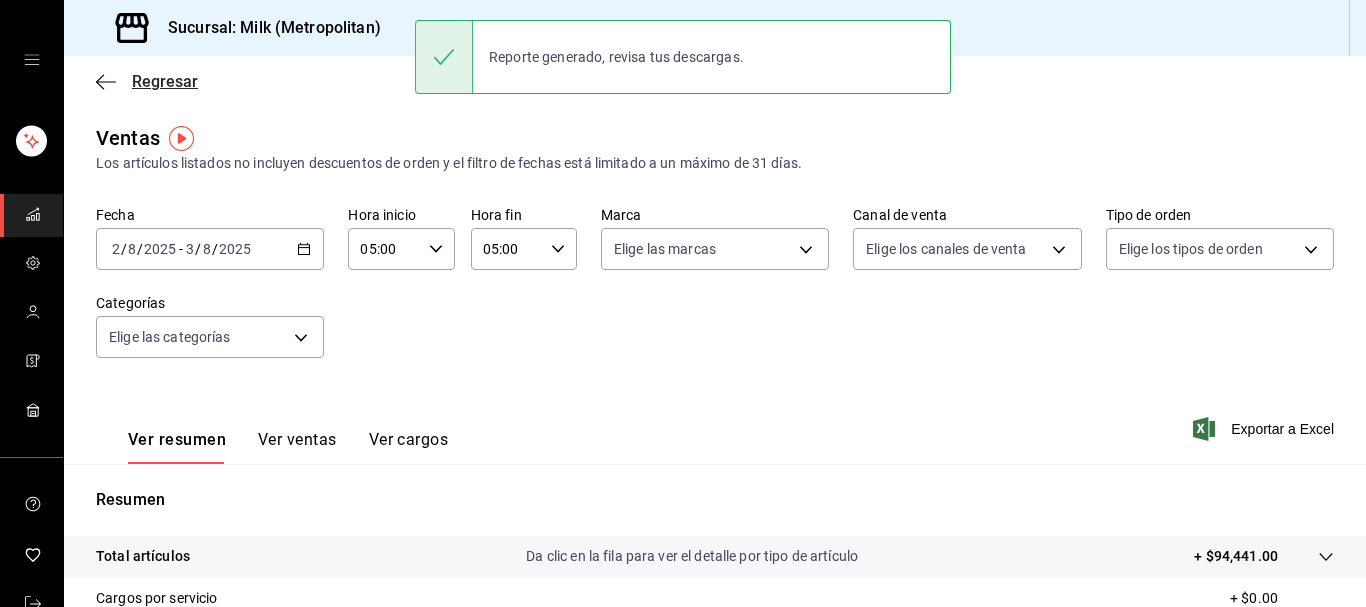click 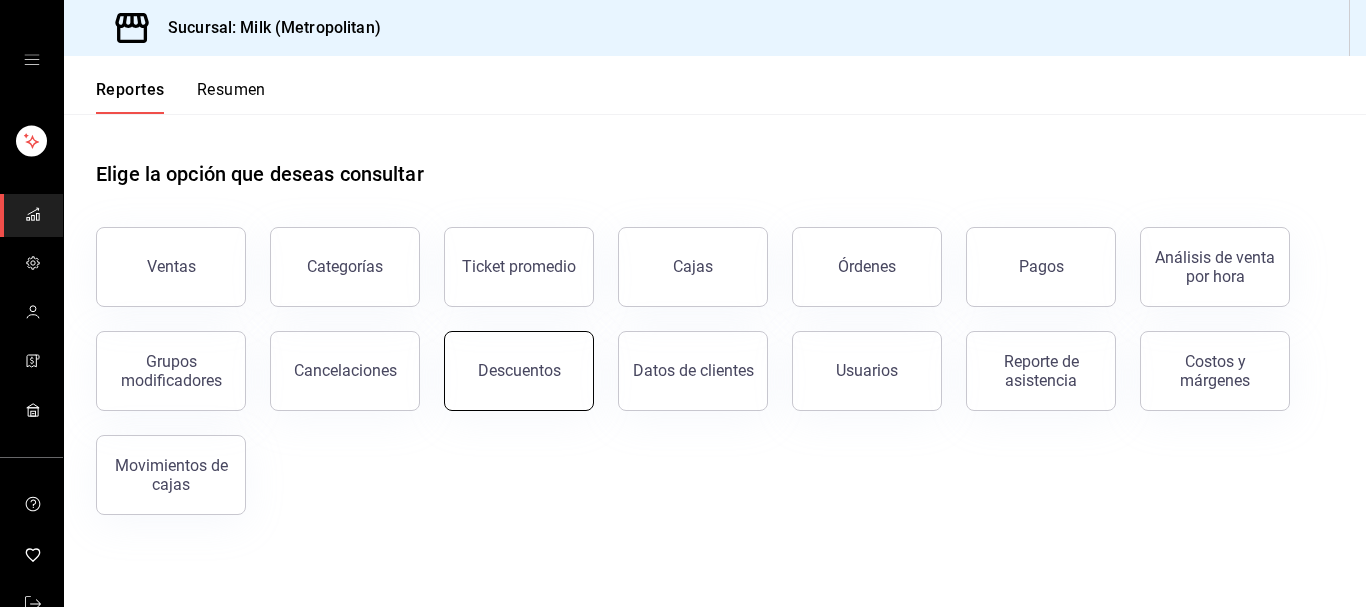 click on "Descuentos" at bounding box center (519, 371) 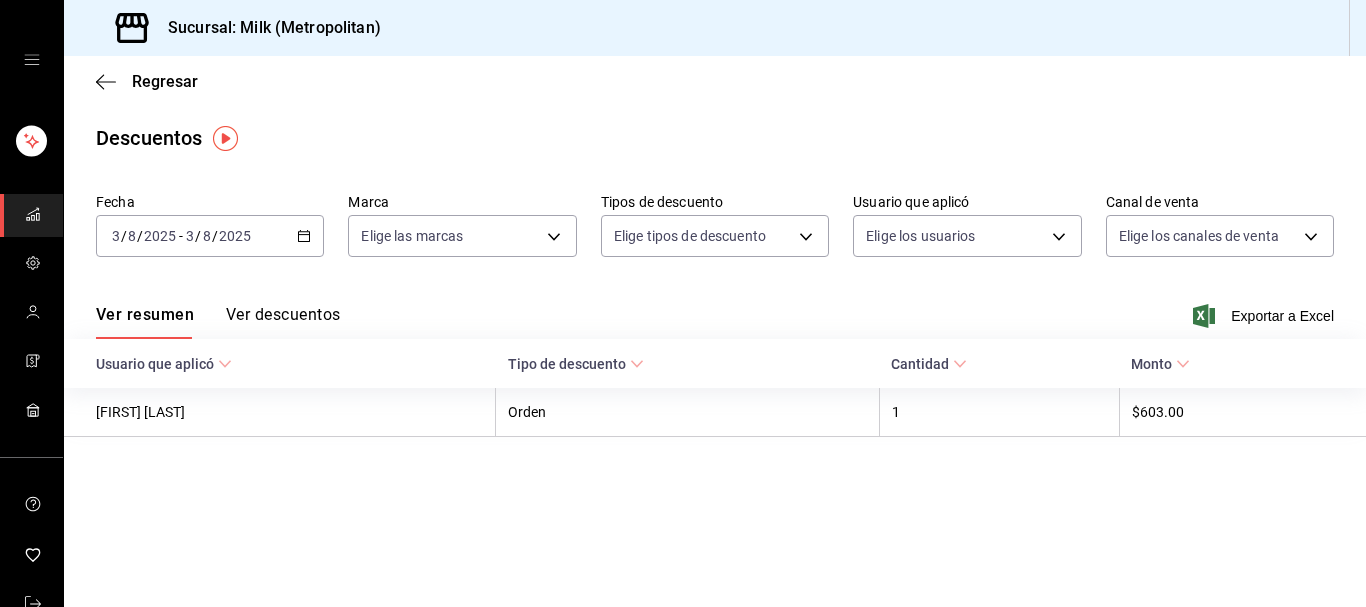 click 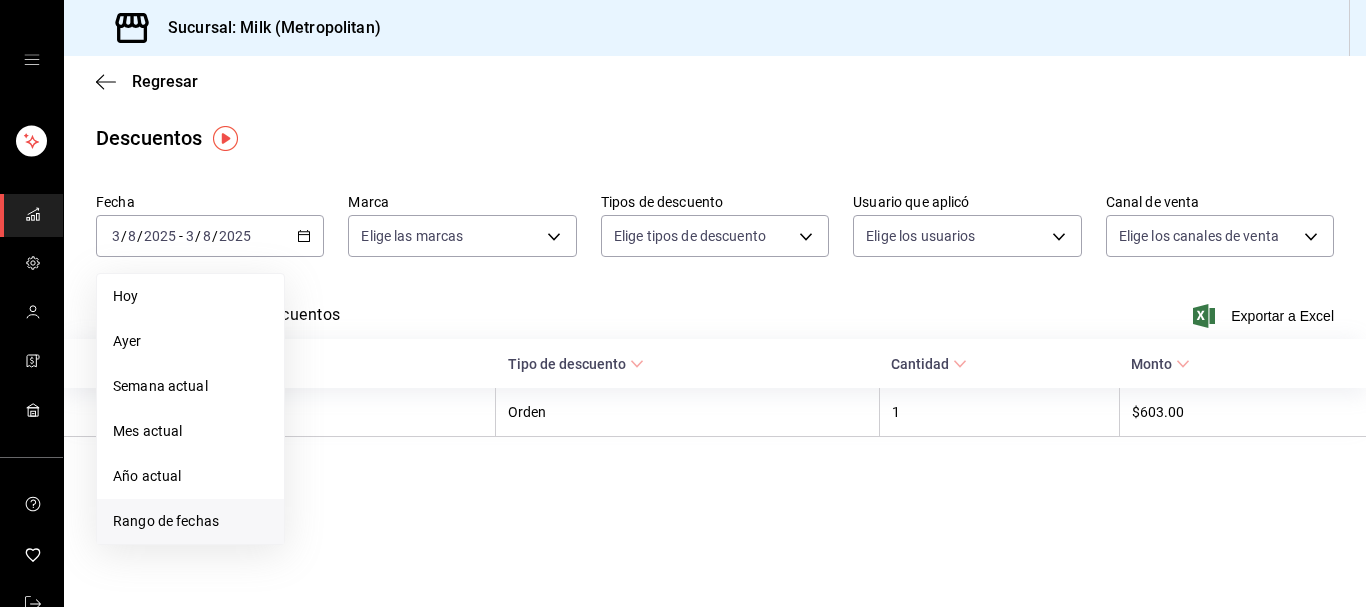 click on "Rango de fechas" at bounding box center [190, 521] 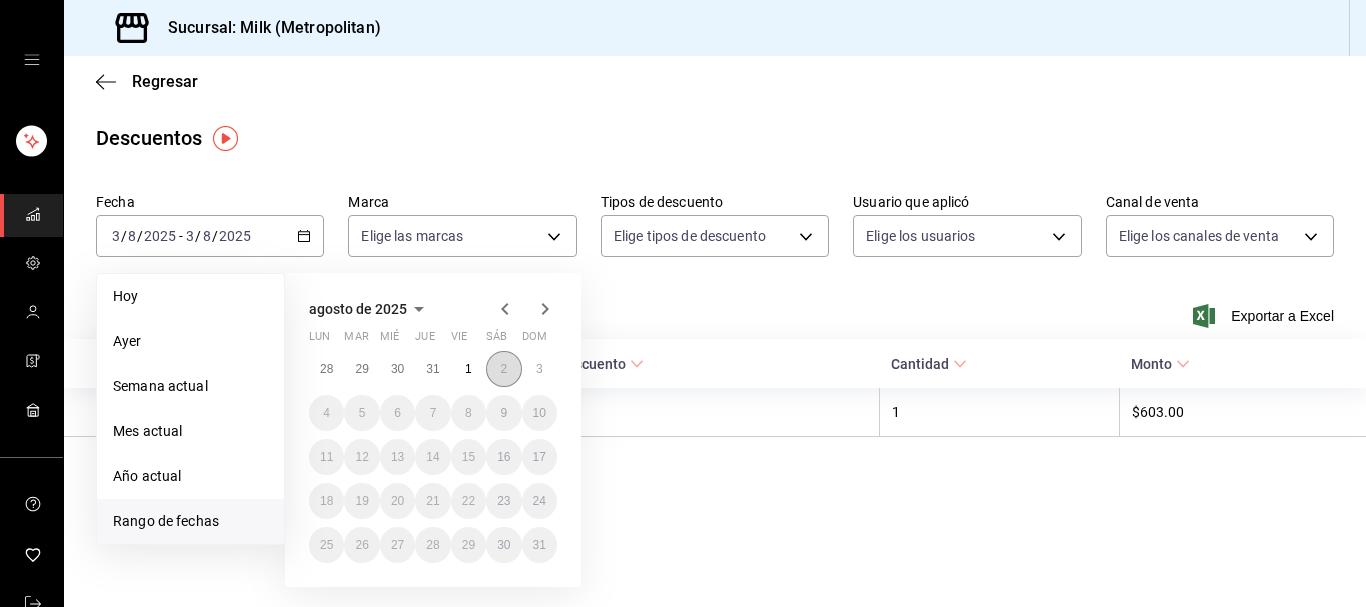click on "2" at bounding box center [503, 369] 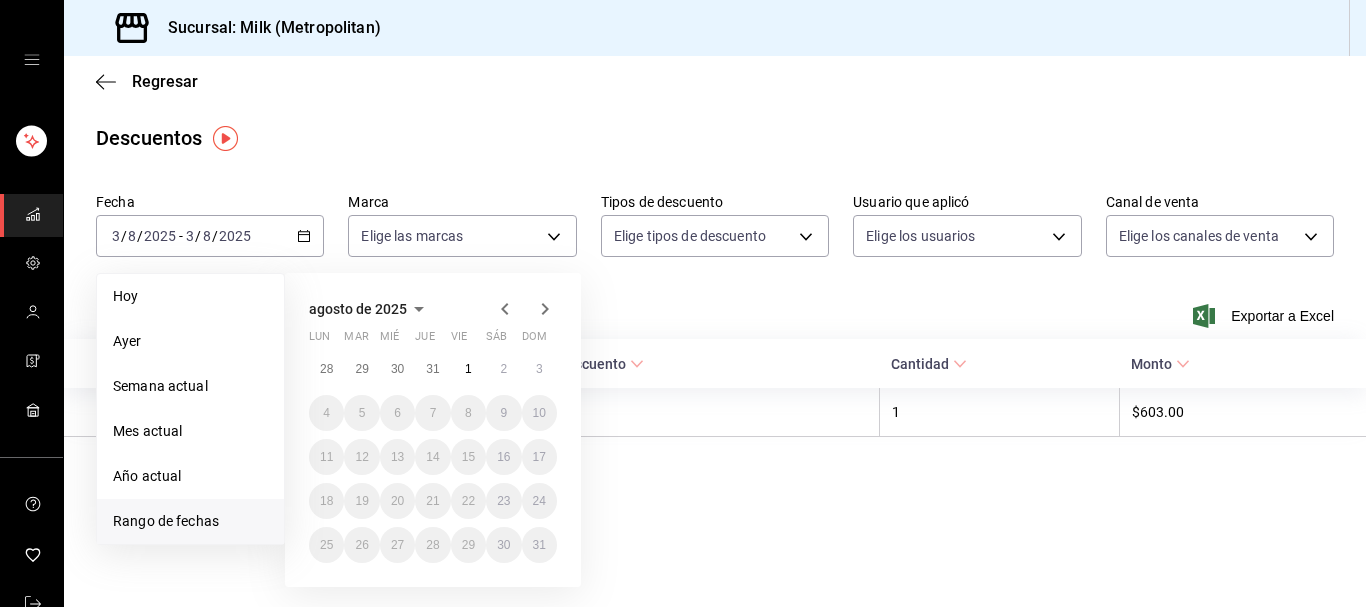 click on "3" at bounding box center [539, 369] 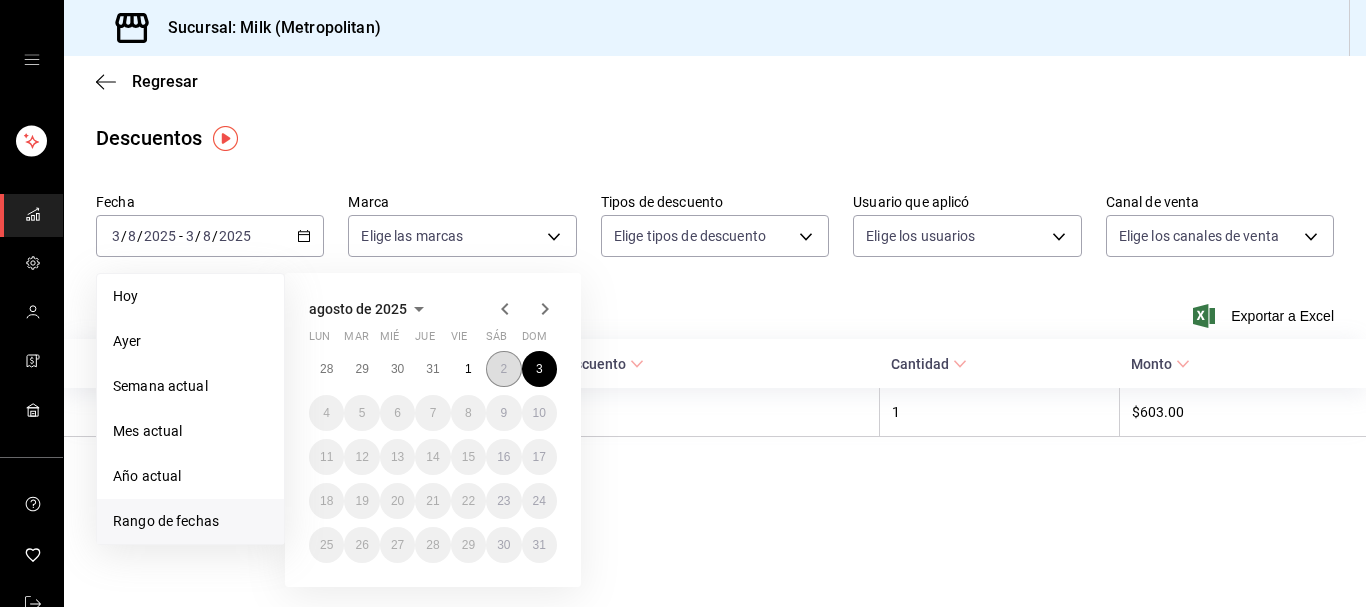 click on "2" at bounding box center (503, 369) 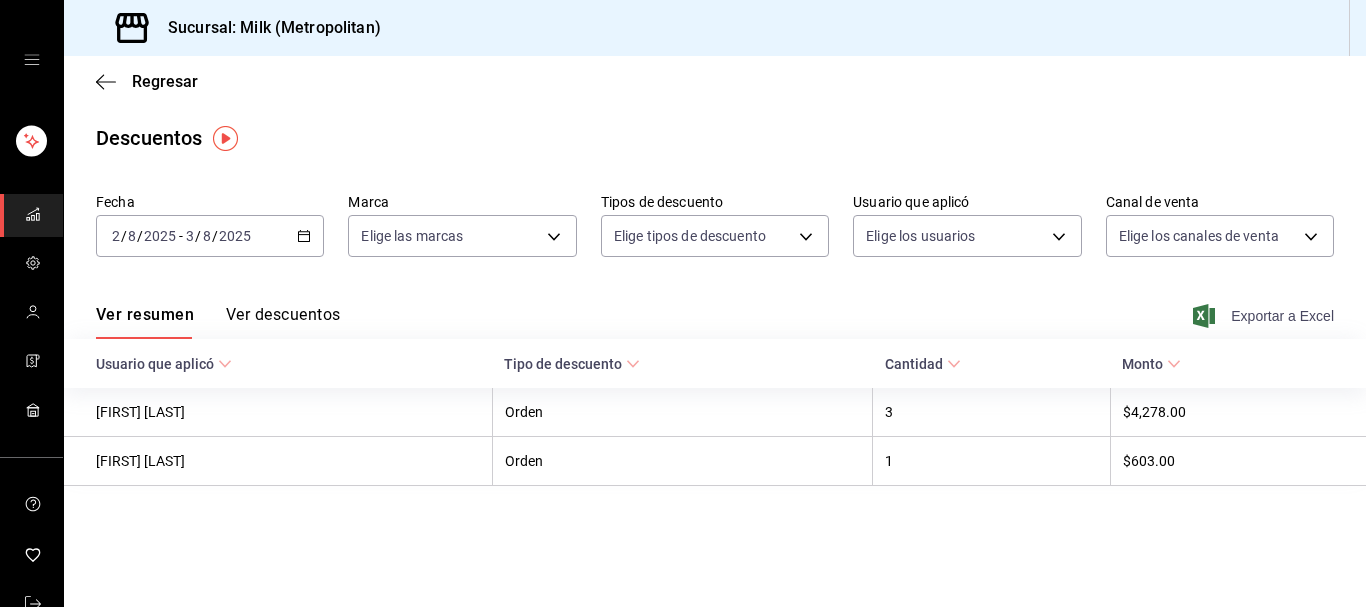 click on "Exportar a Excel" at bounding box center [1265, 316] 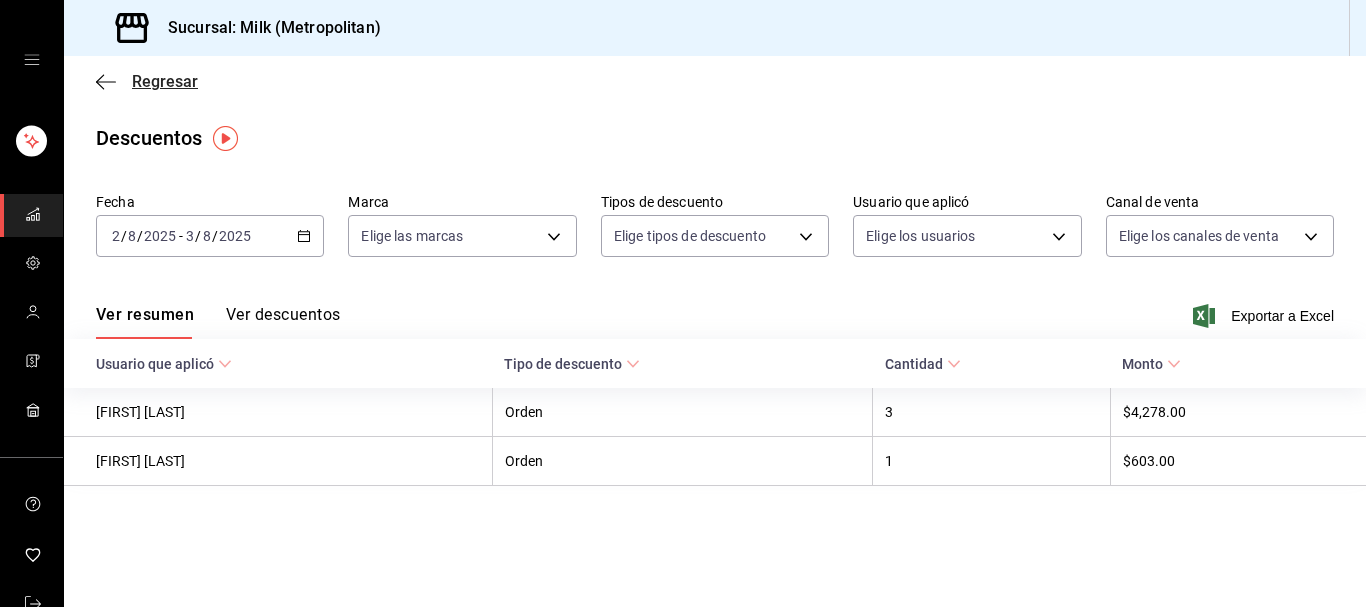 click 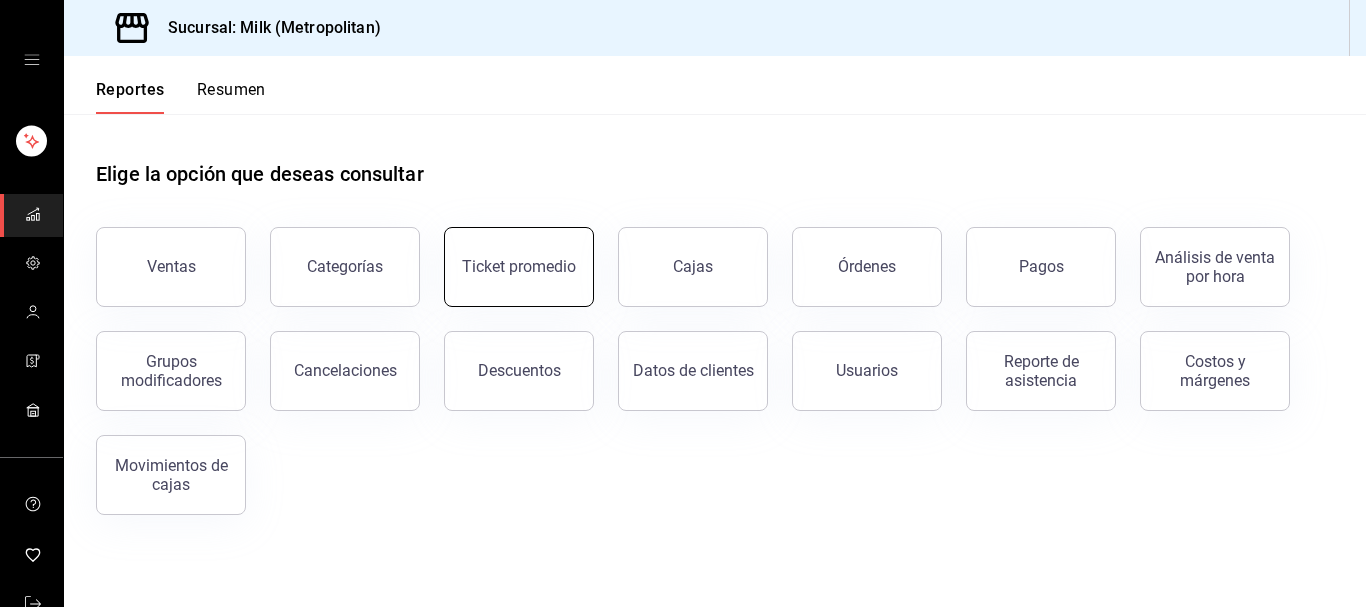 click on "Ticket promedio" at bounding box center (519, 266) 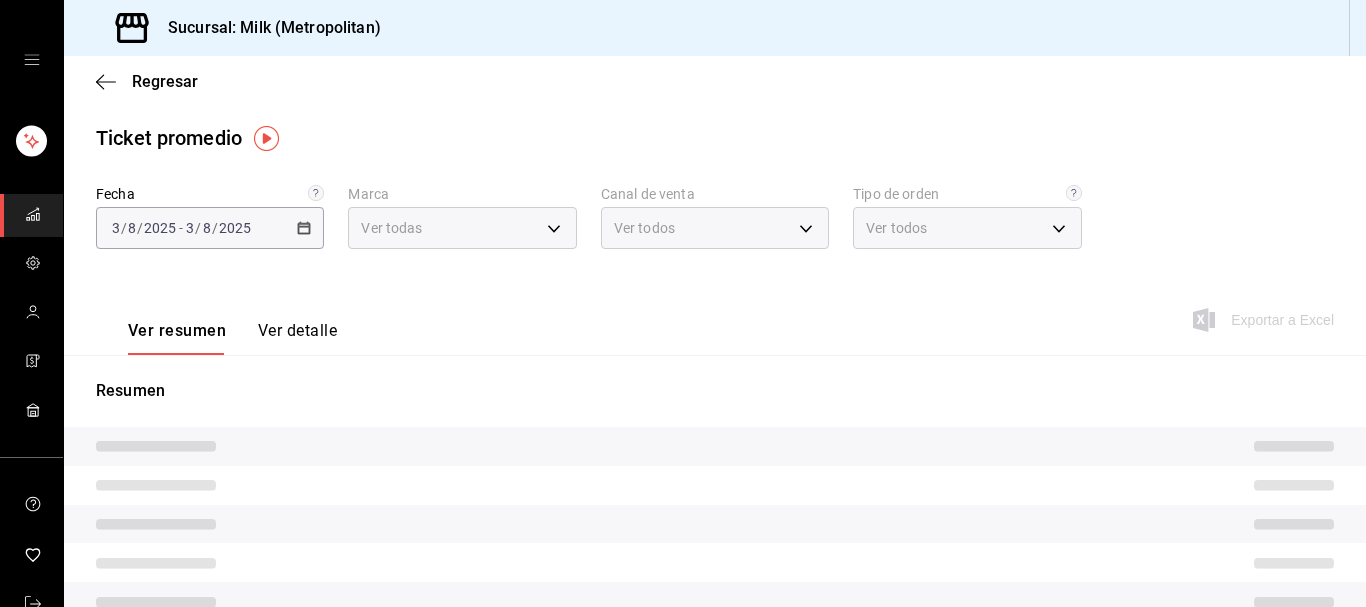 type on "57c9fc47-e65f-4221-a10c-96a6466a6251" 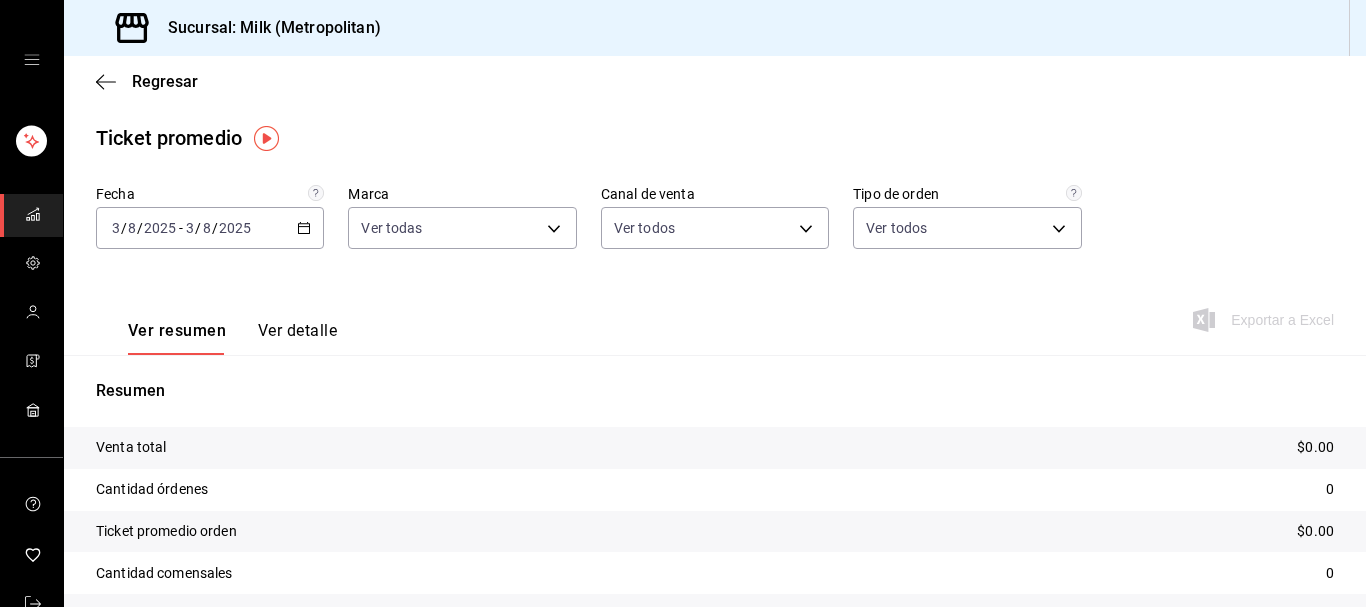 click on "2025-08-03 3 / 8 / 2025 - 2025-08-03 3 / 8 / 2025" at bounding box center (210, 228) 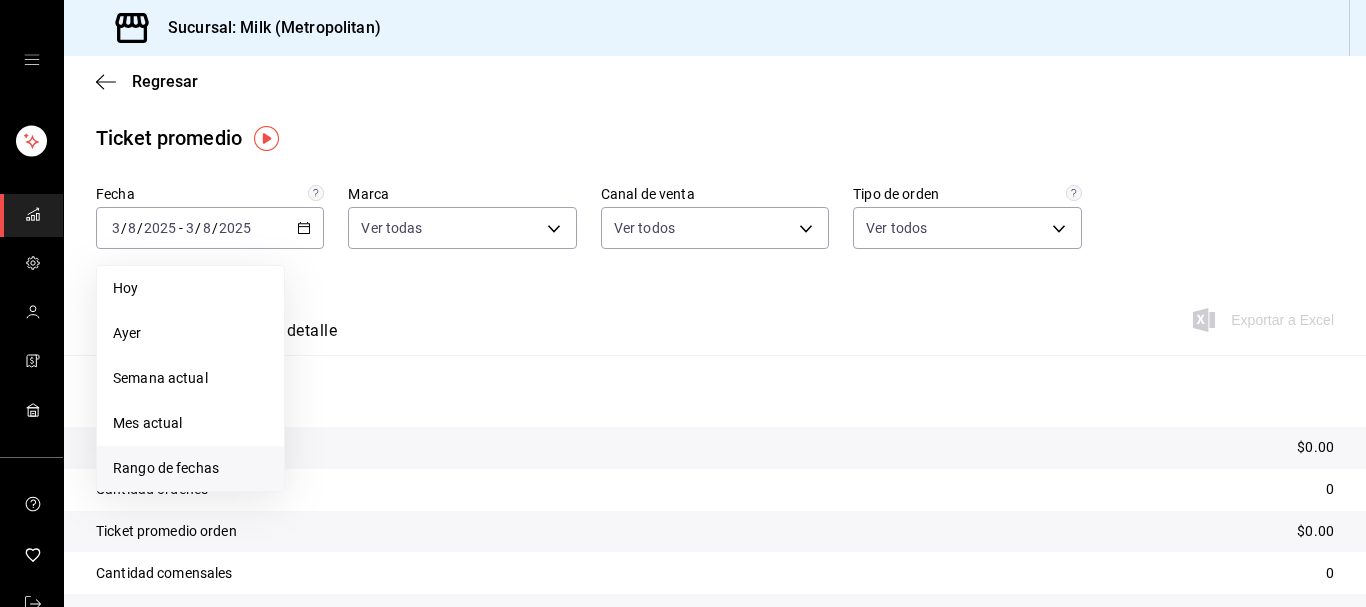 click on "Rango de fechas" at bounding box center (190, 468) 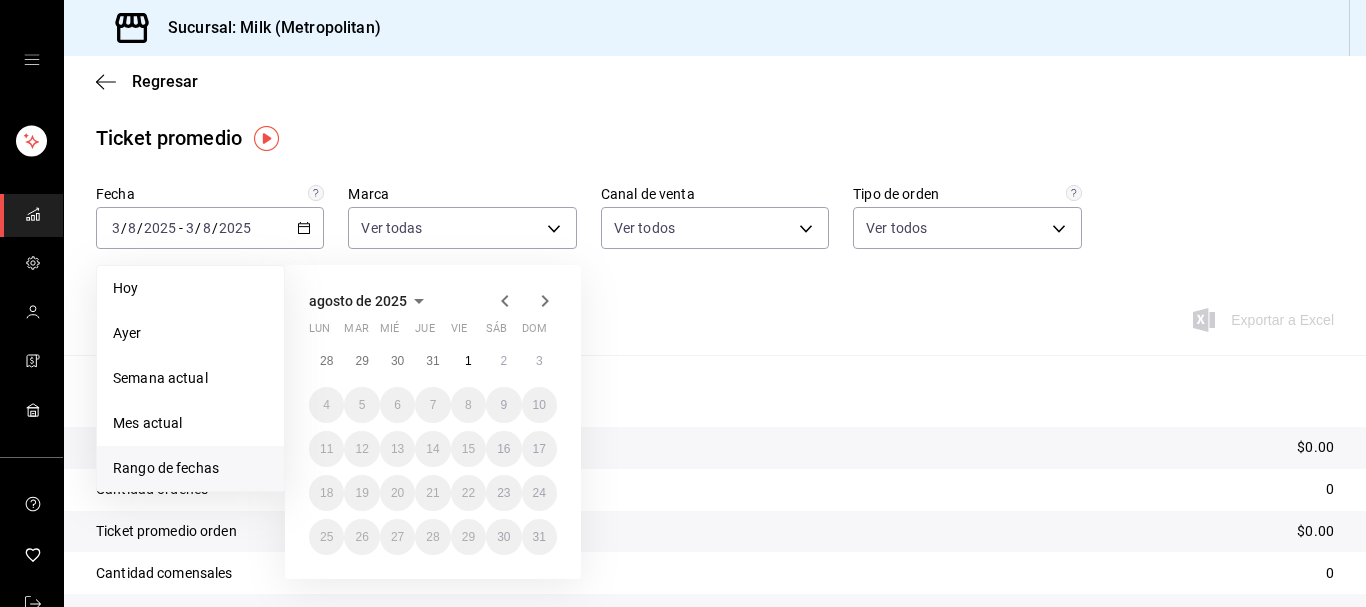click on "2" at bounding box center (503, 361) 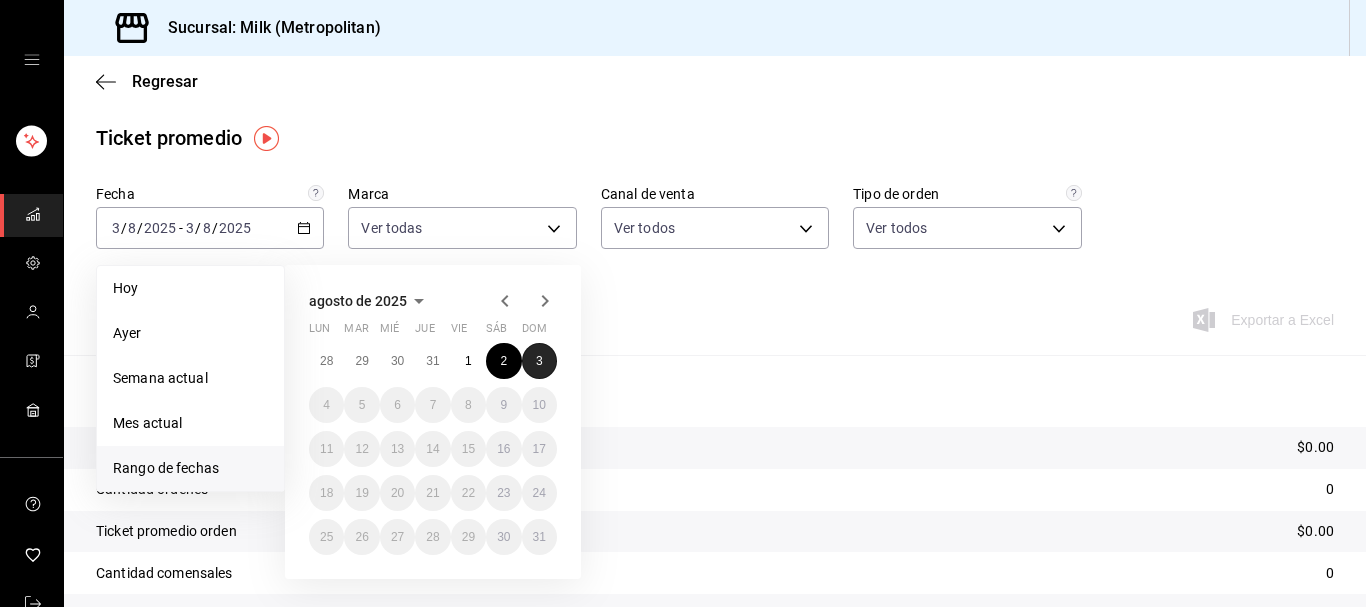 click on "3" at bounding box center (539, 361) 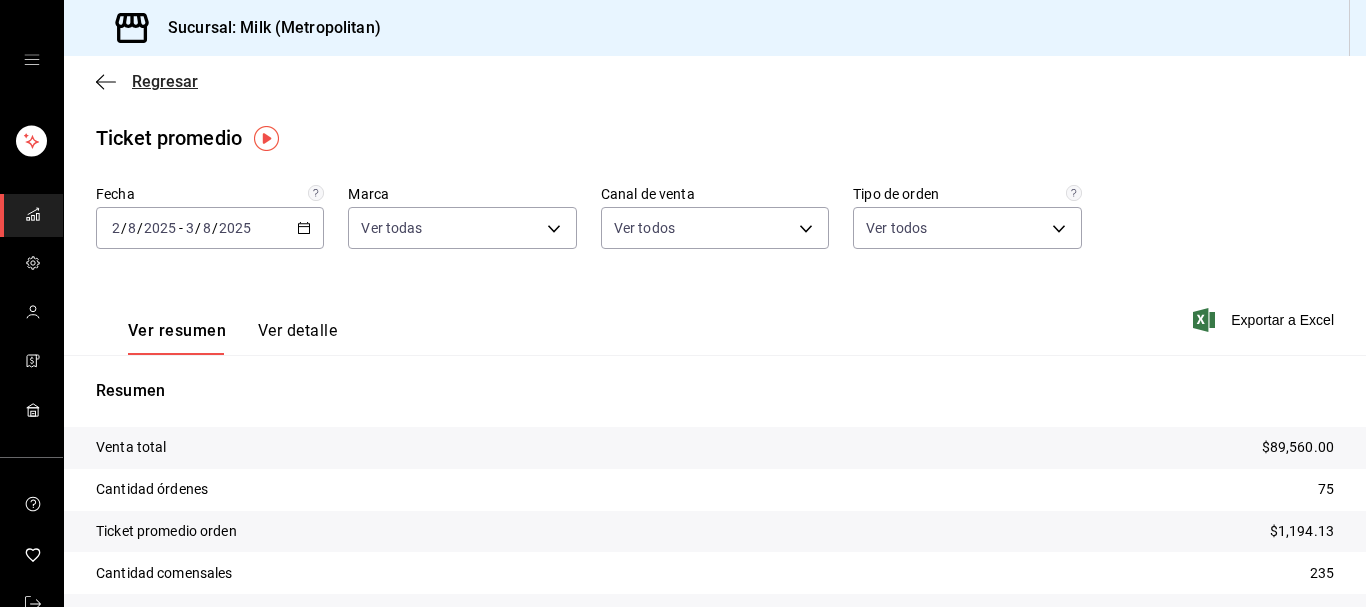 click 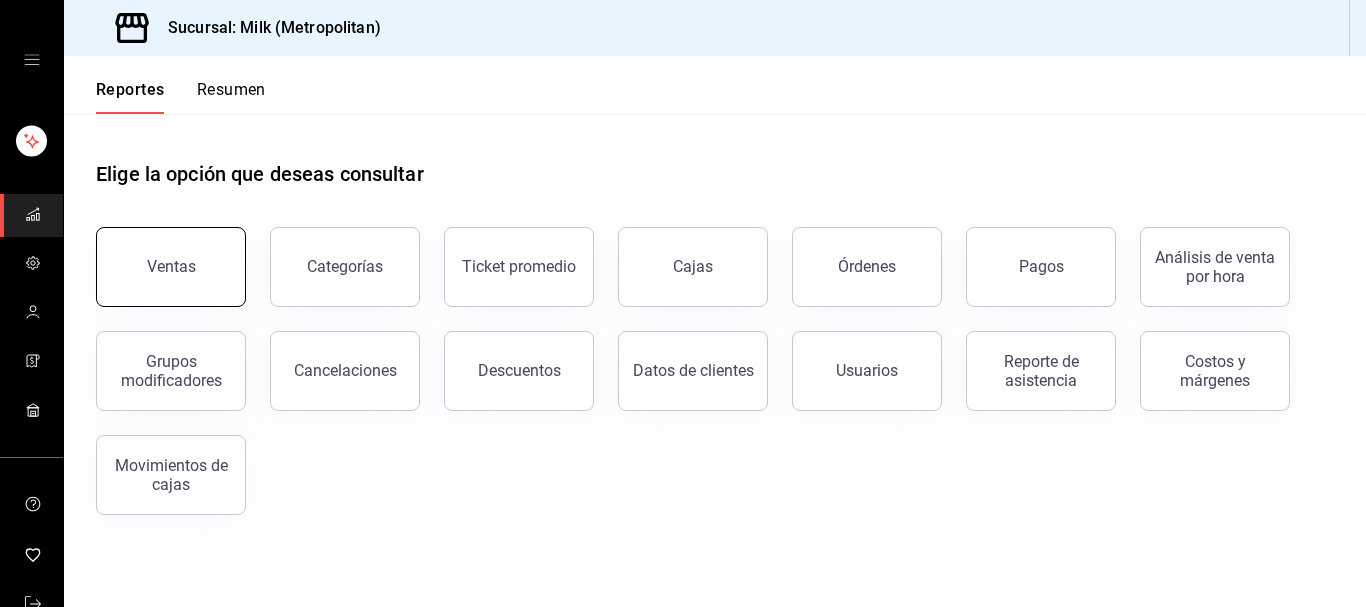 click on "Ventas" at bounding box center (171, 267) 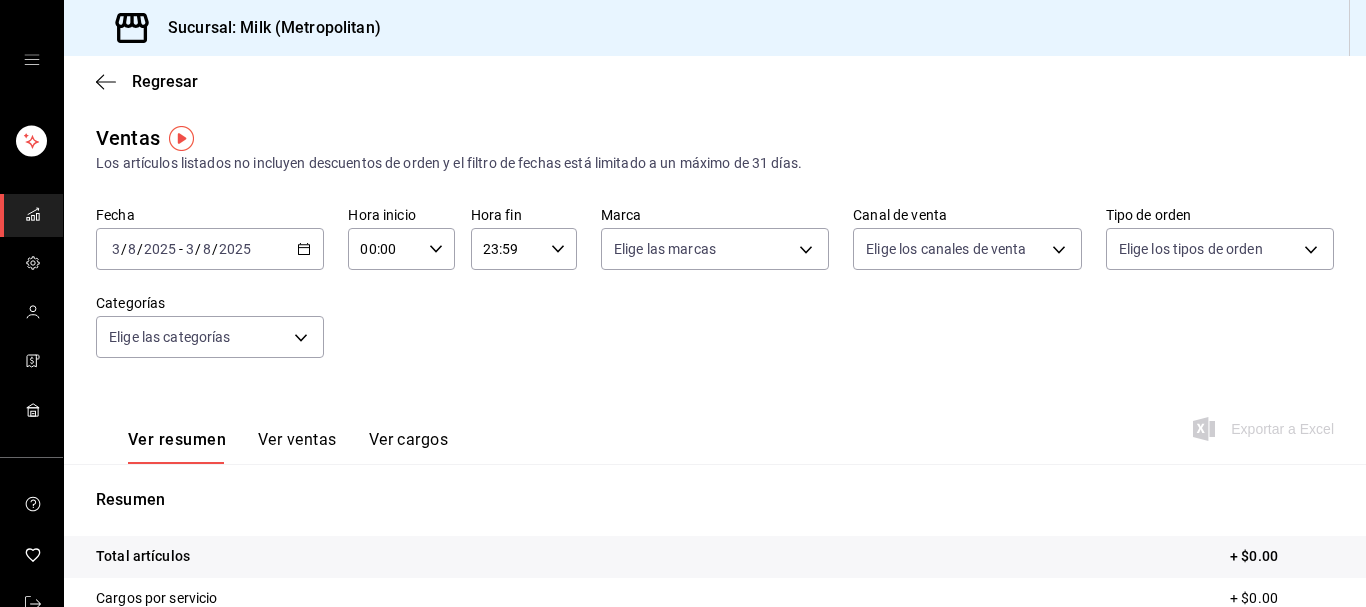 click 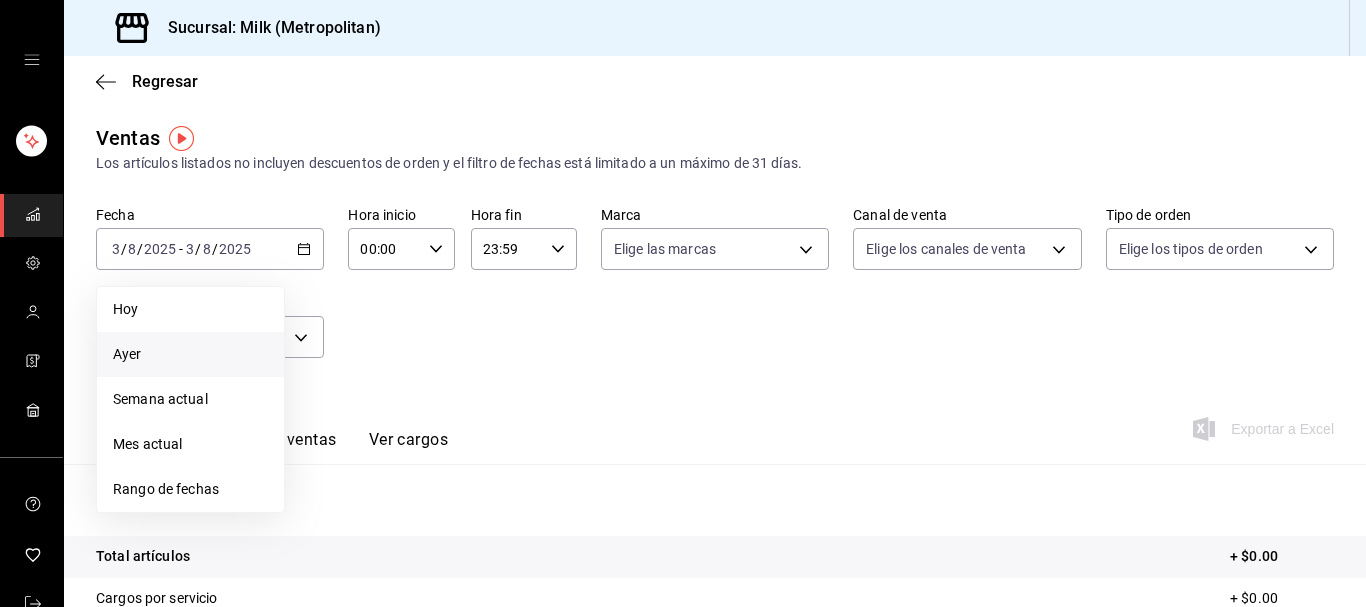 click on "Ayer" at bounding box center (190, 354) 